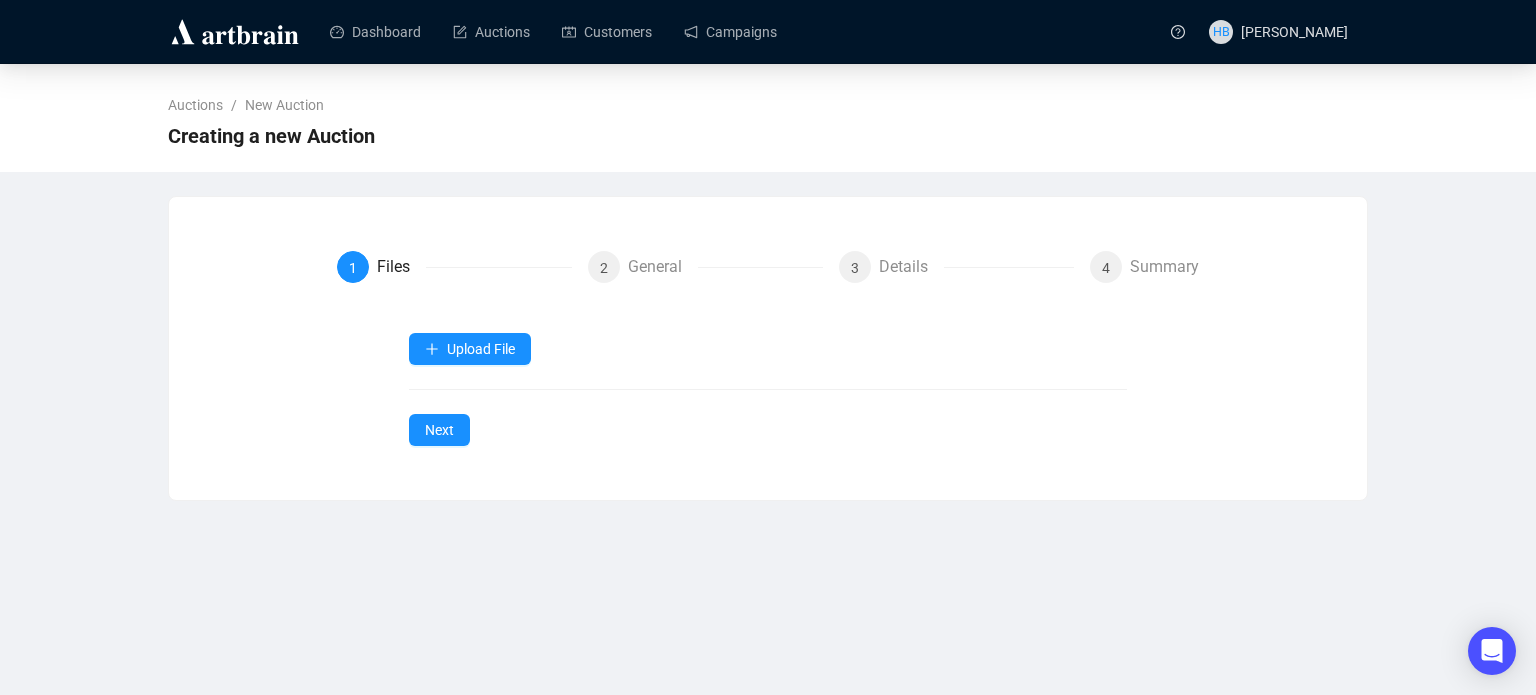 click on "Upload File" at bounding box center (481, 349) 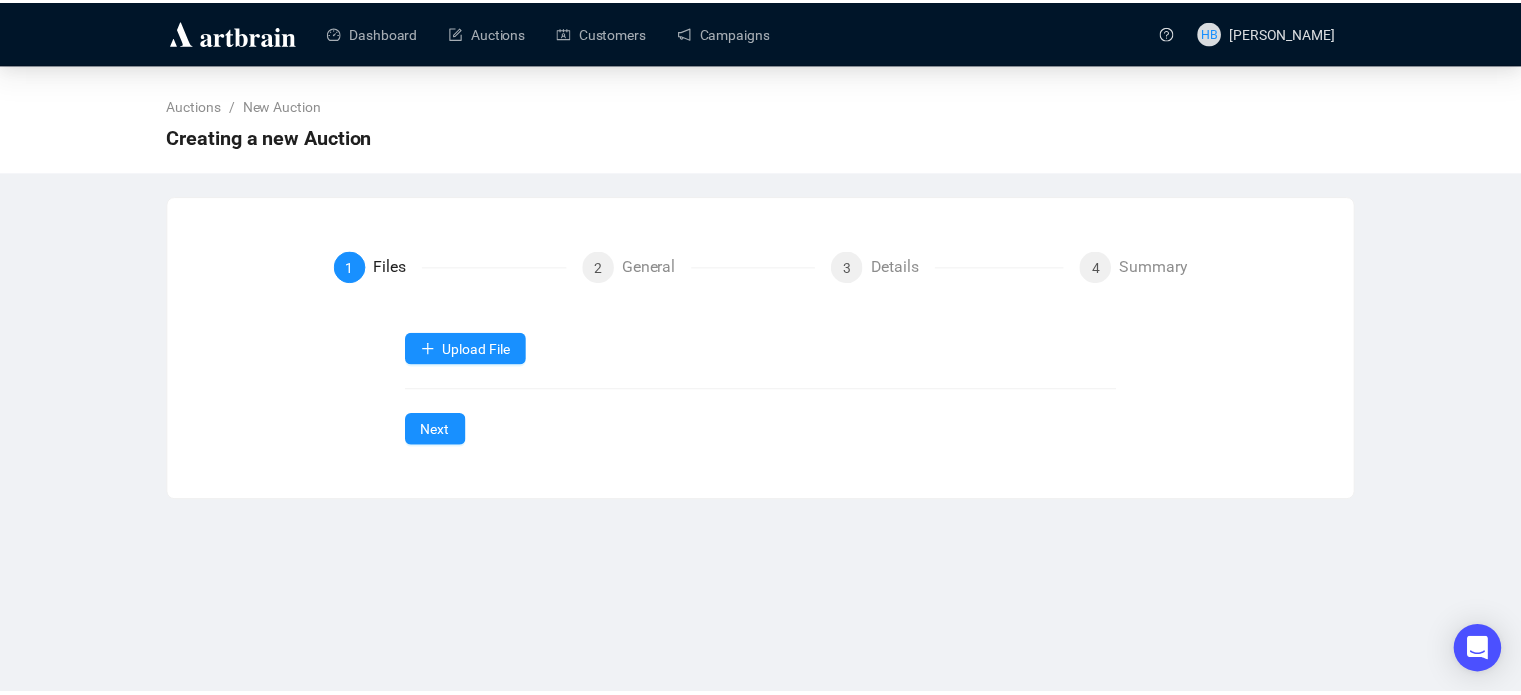 scroll, scrollTop: 0, scrollLeft: 0, axis: both 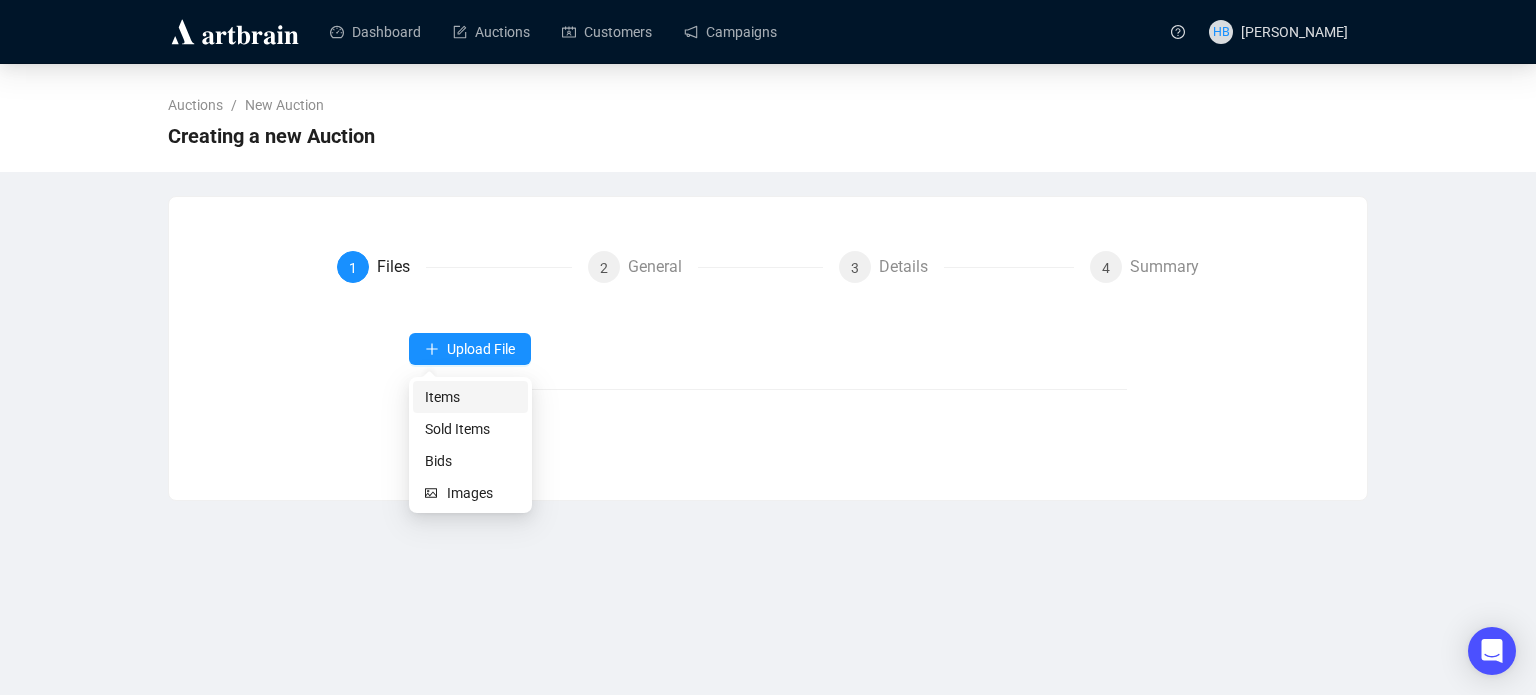 click on "Items" at bounding box center (470, 397) 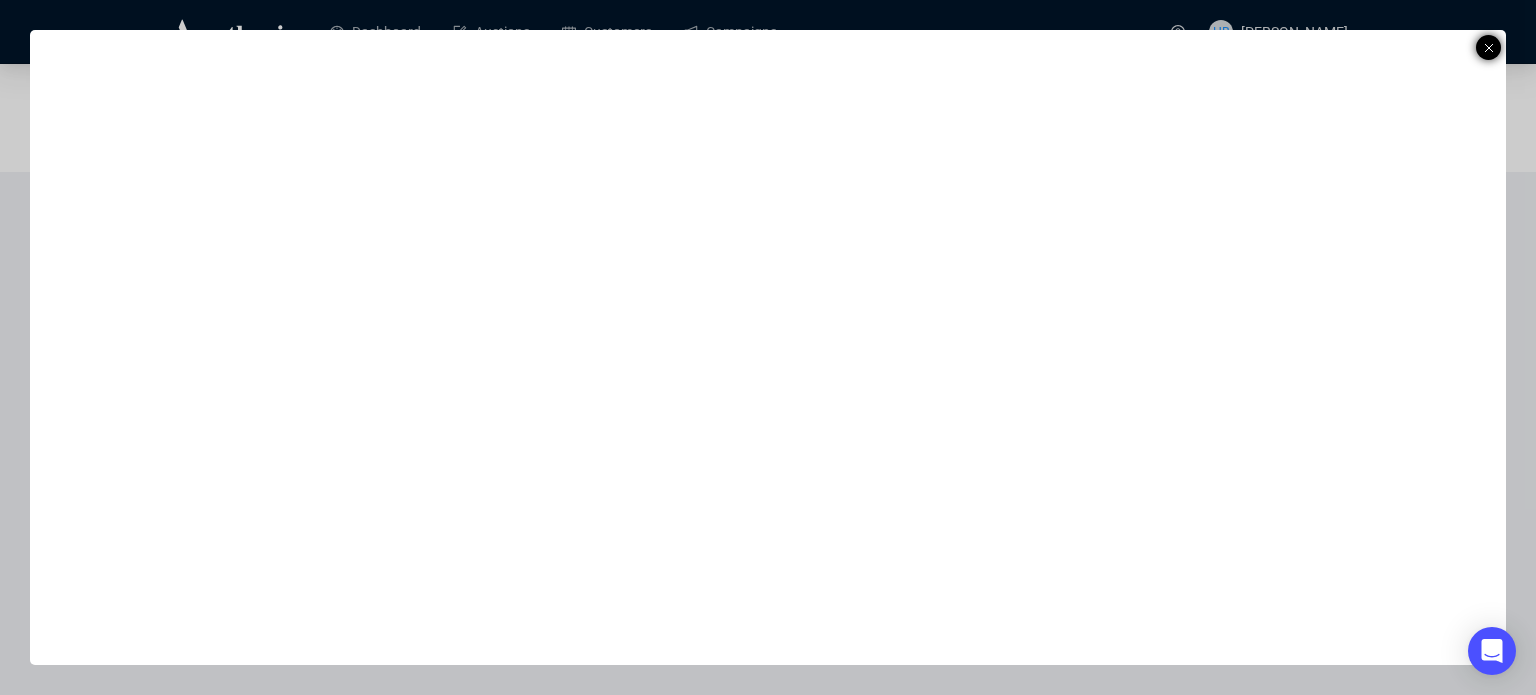 click 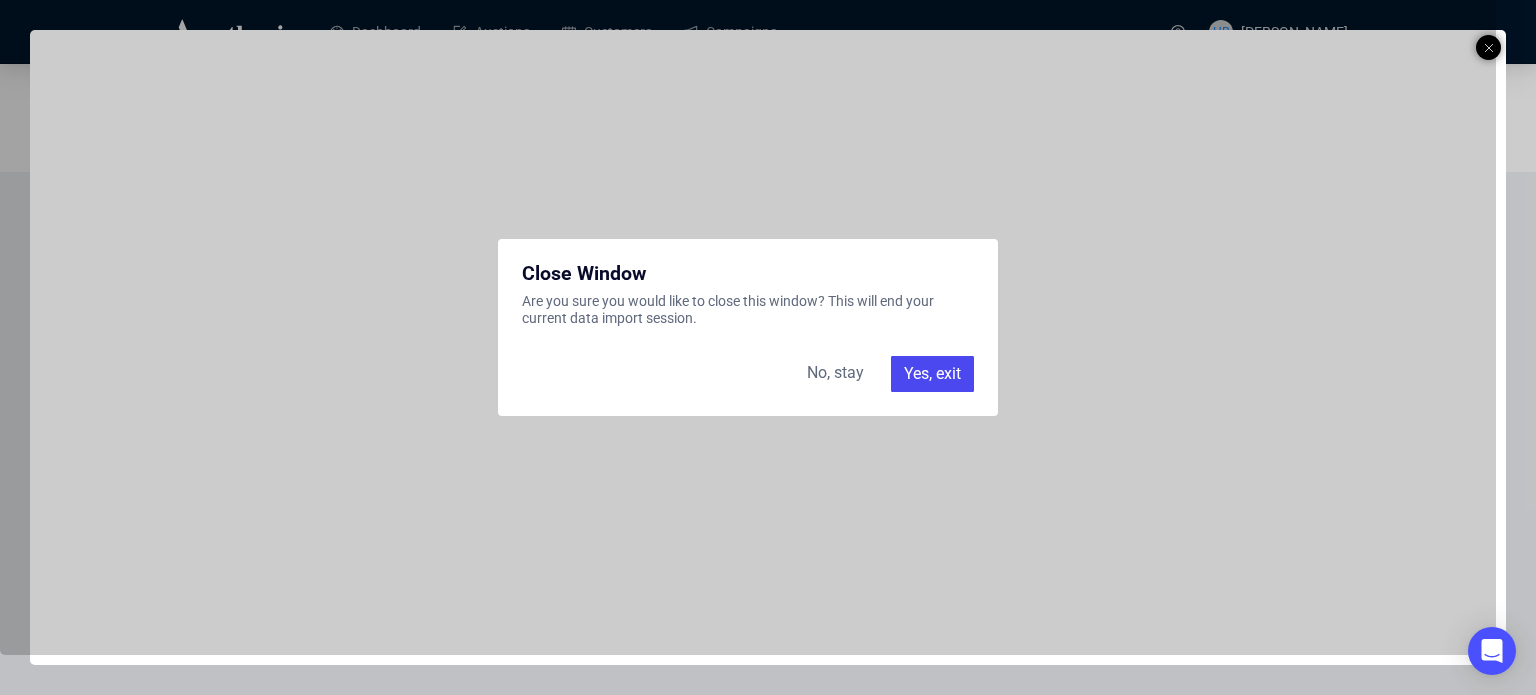 click on "Yes, exit" at bounding box center (932, 374) 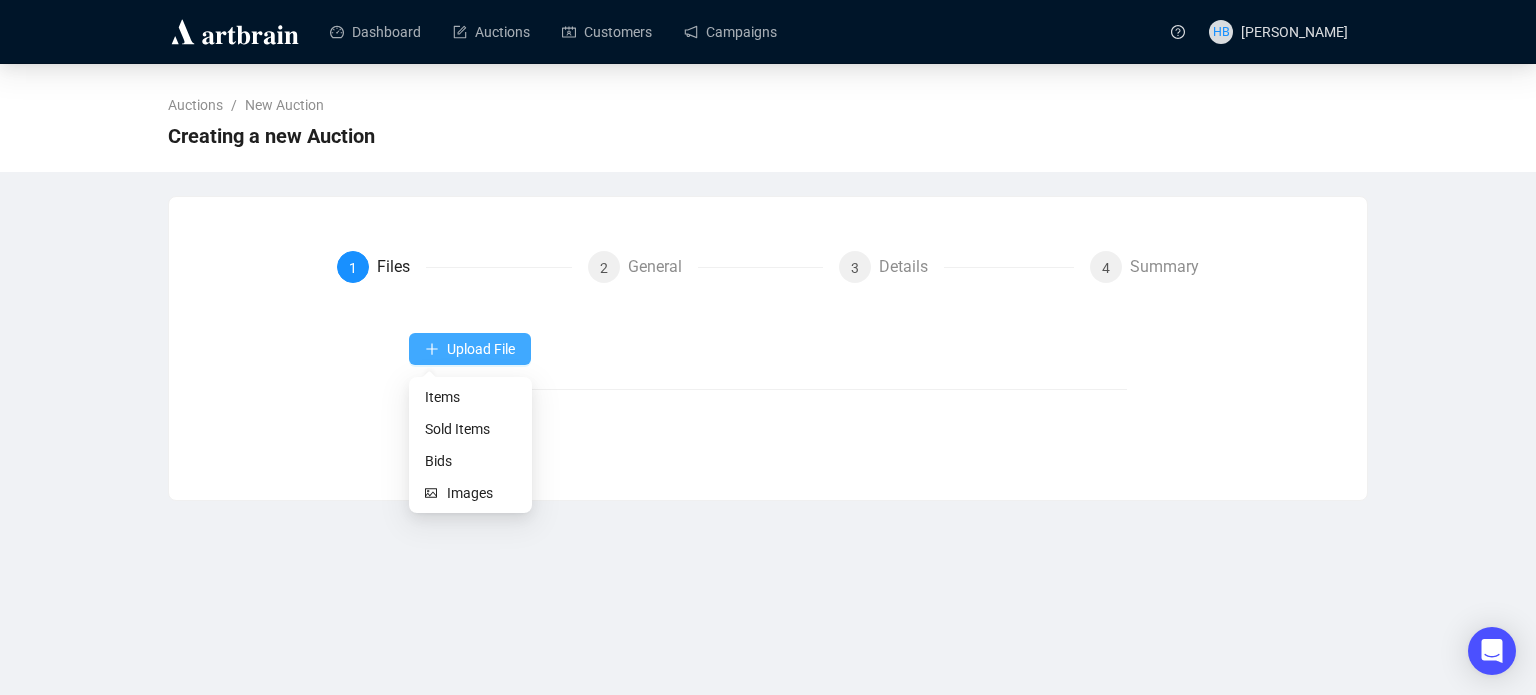 click on "Upload File" at bounding box center (481, 349) 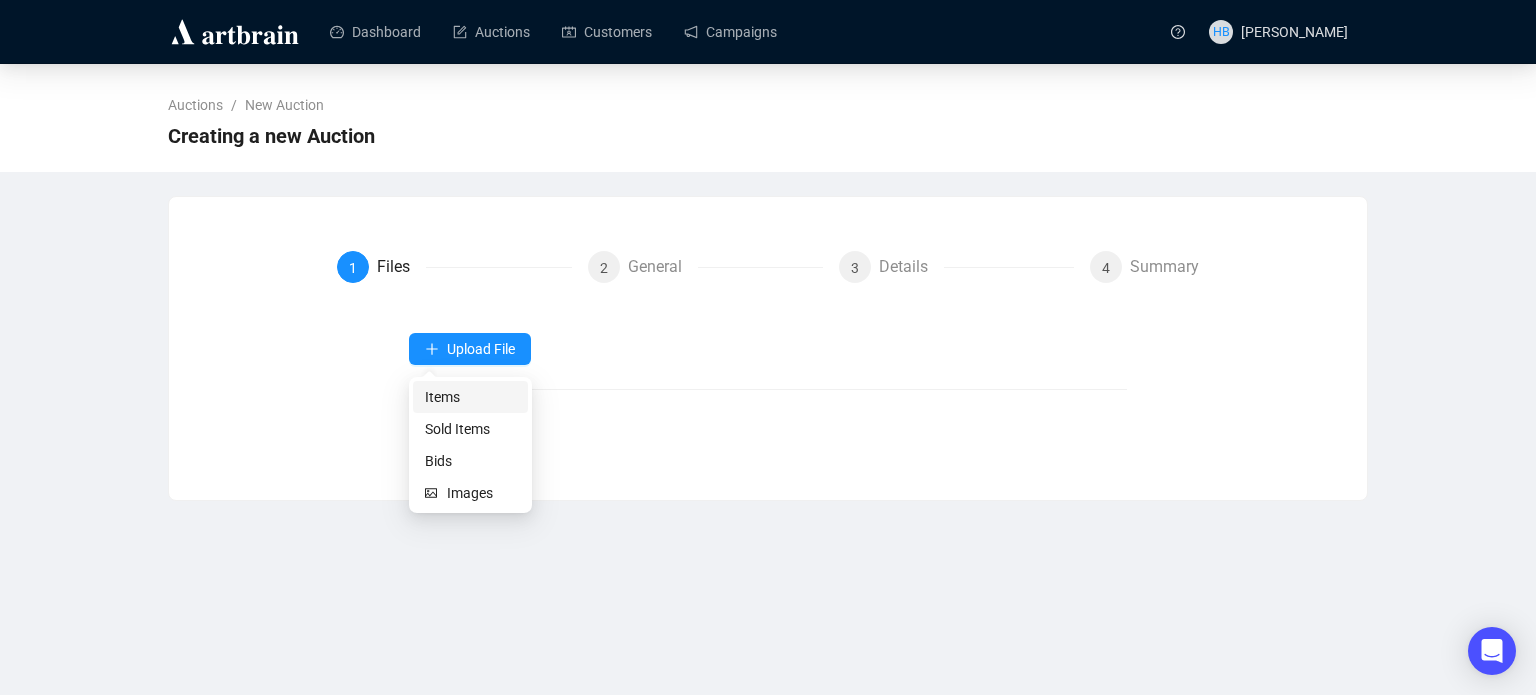click on "Items" at bounding box center (470, 397) 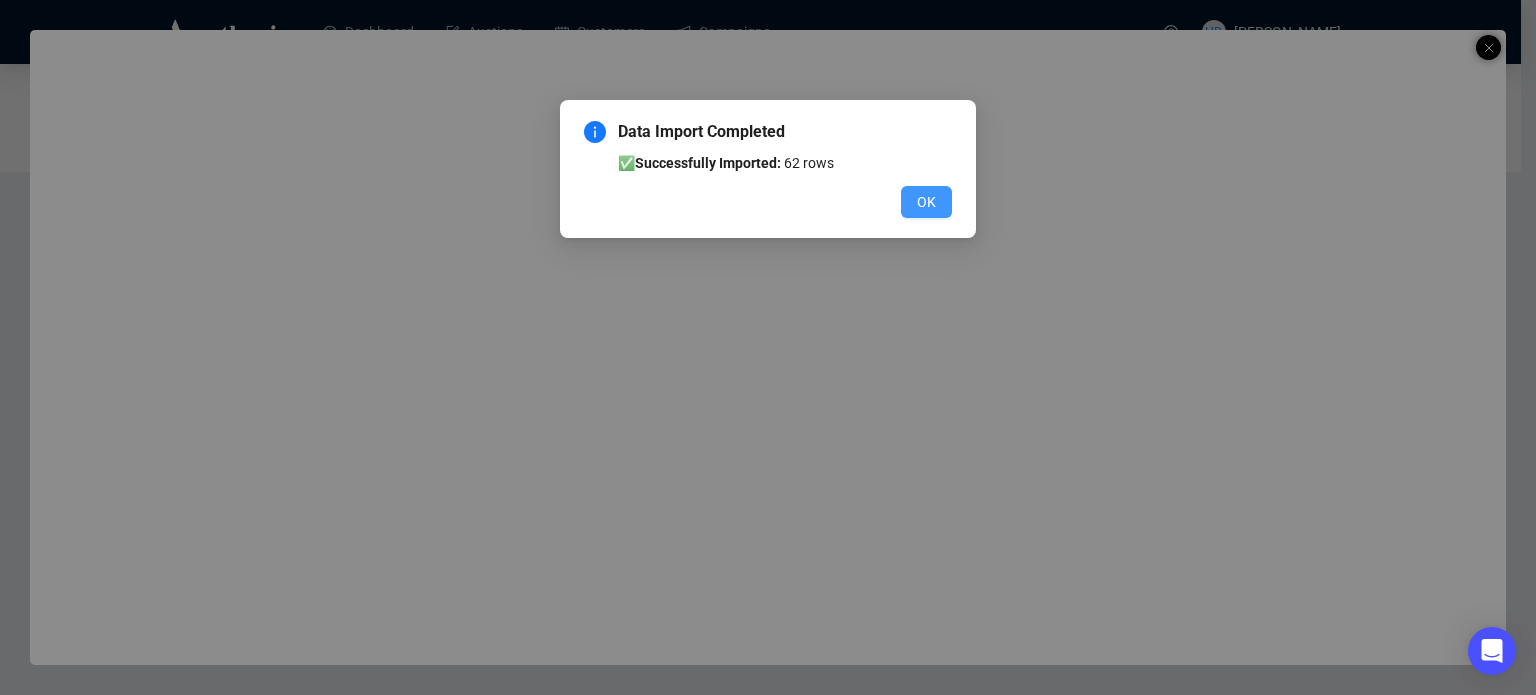 click on "OK" at bounding box center (926, 202) 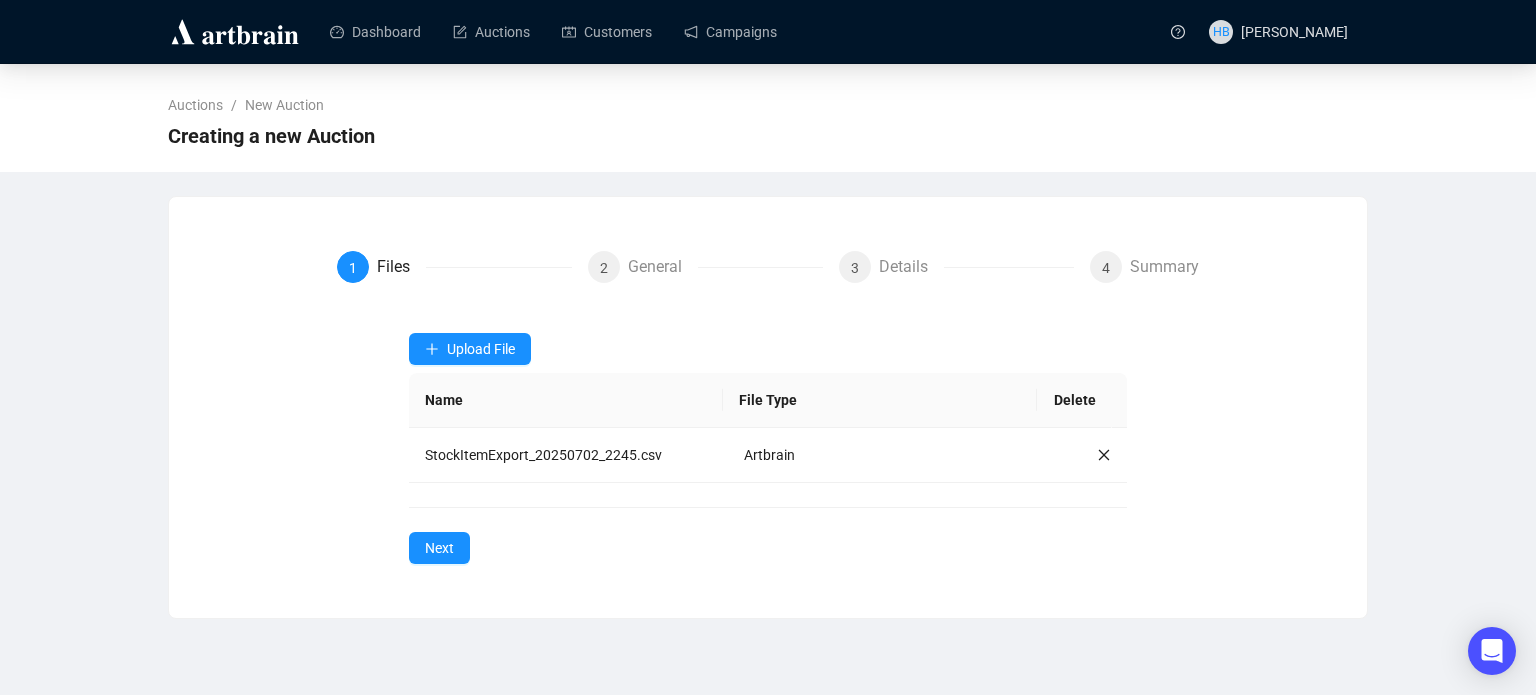 click on "Upload File Name File Type Delete       StockItemExport_20250702_2245.csv Artbrain Next" at bounding box center [768, 448] 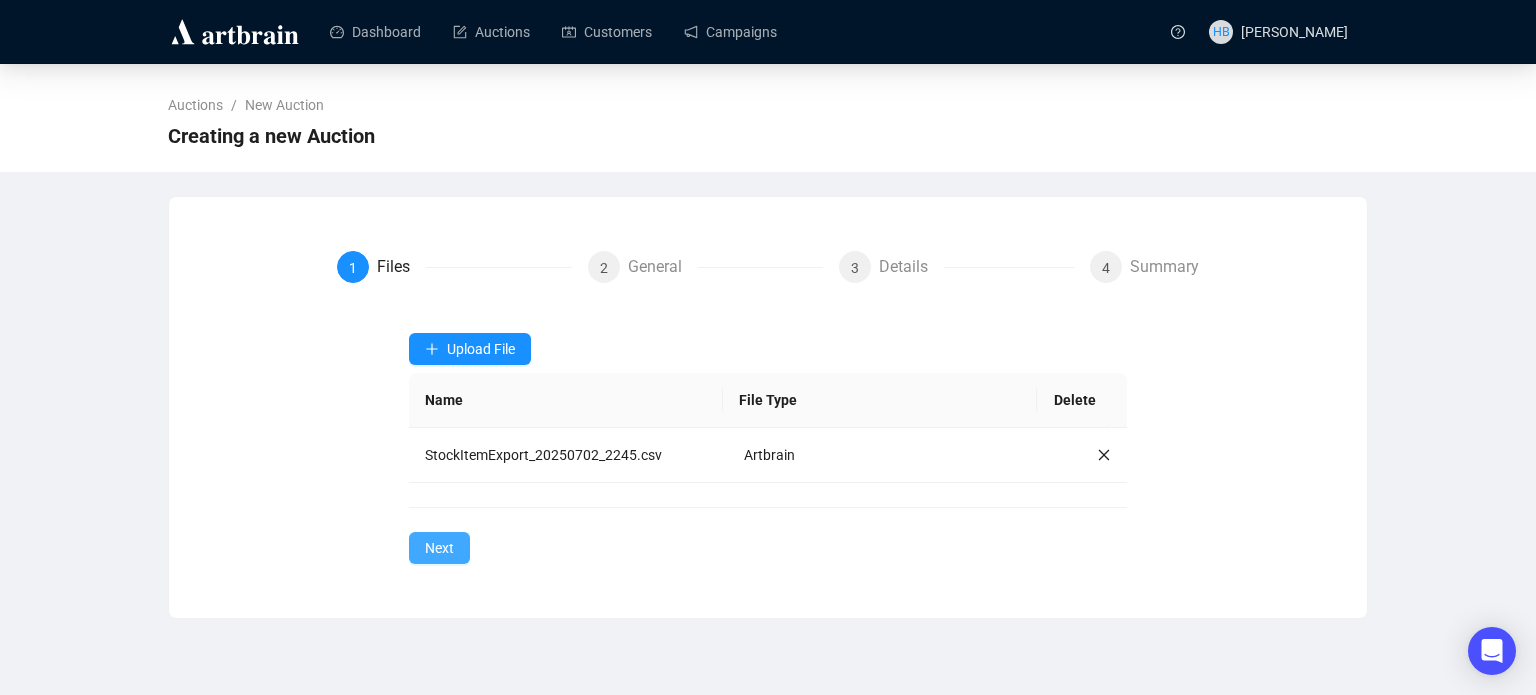 click on "Next" at bounding box center [439, 548] 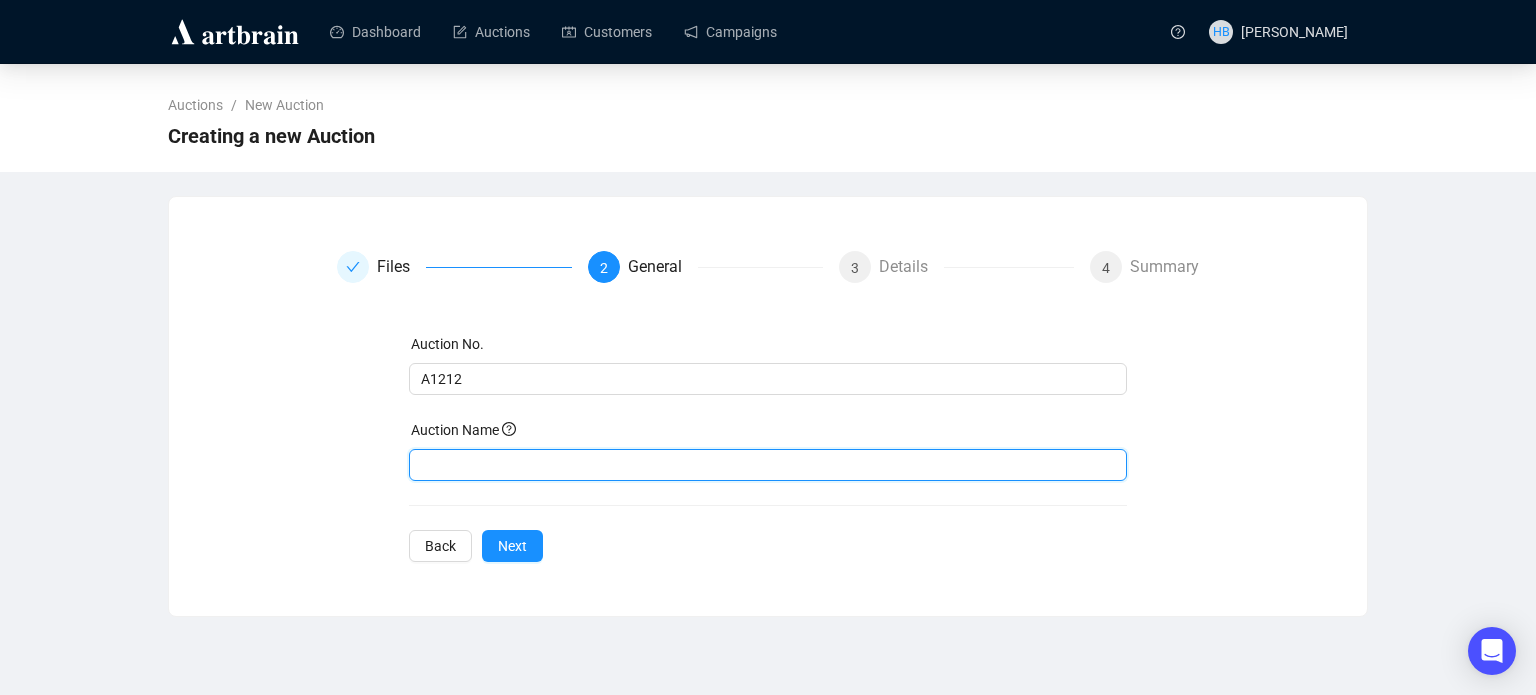 click at bounding box center [768, 465] 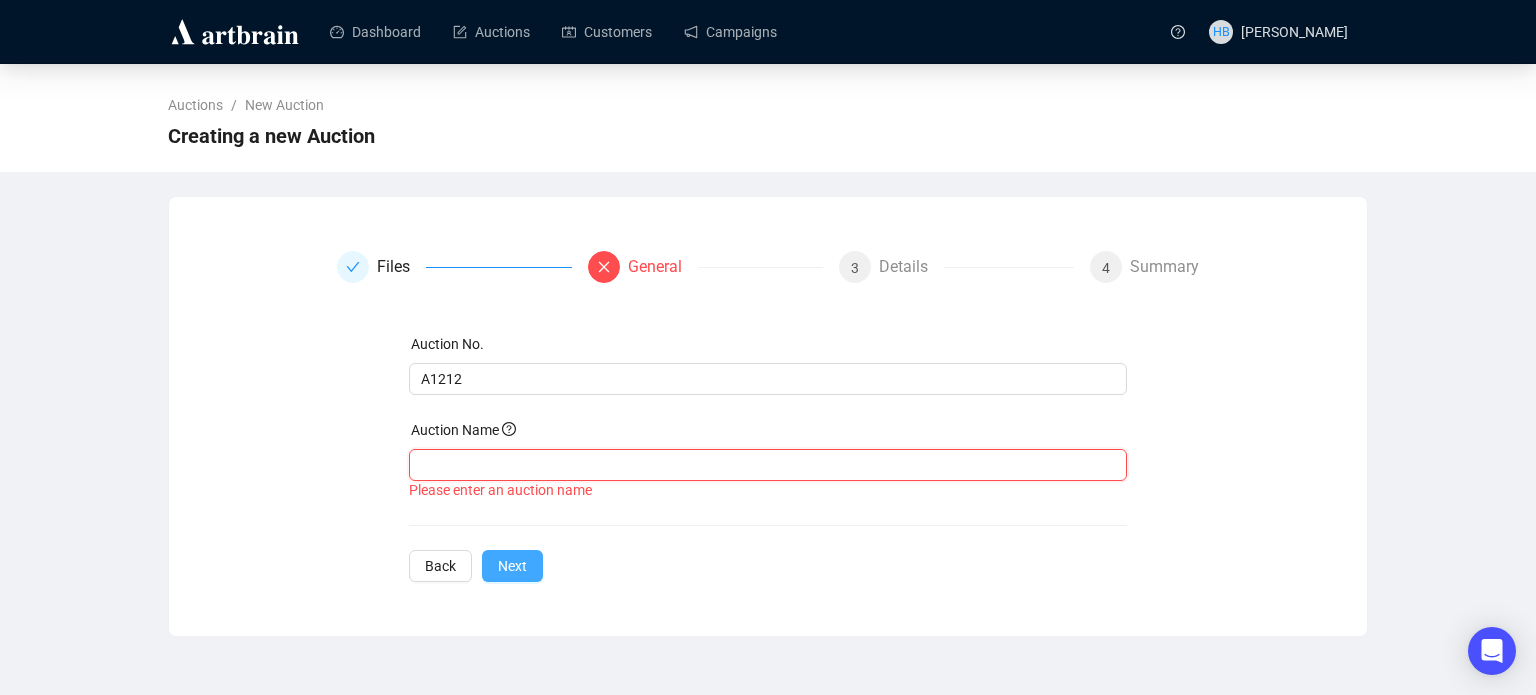 paste on "The Vinyl Vault | A Pristine Single-Owner Collection" 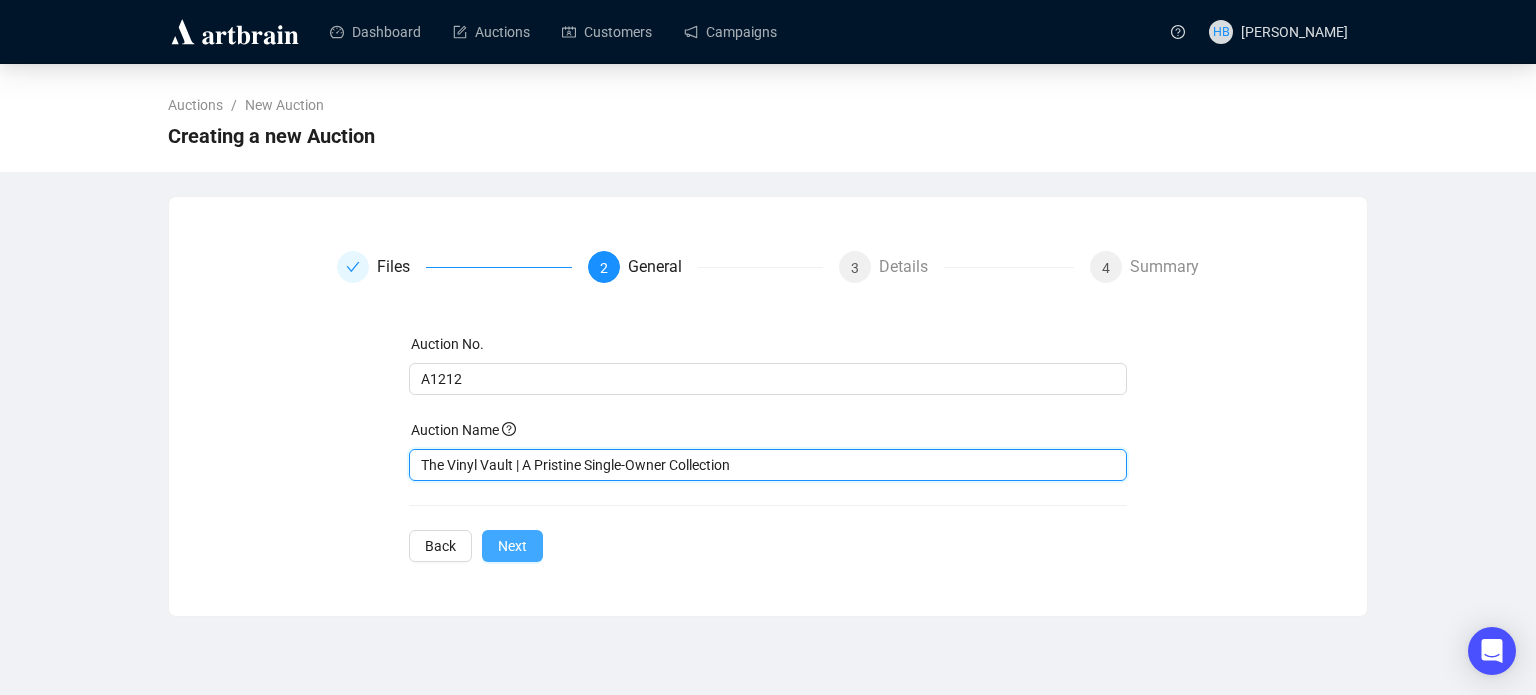type on "The Vinyl Vault | A Pristine Single-Owner Collection" 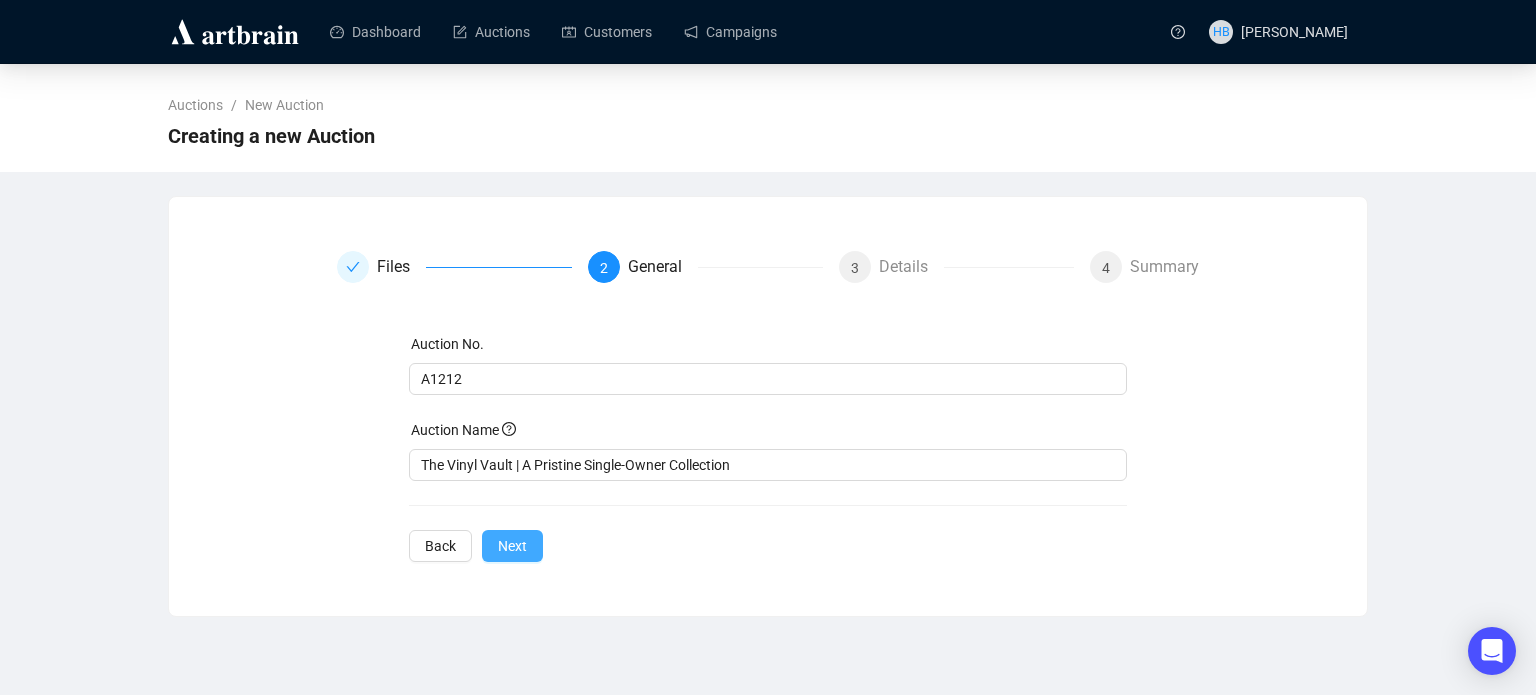 click on "Next" at bounding box center [512, 546] 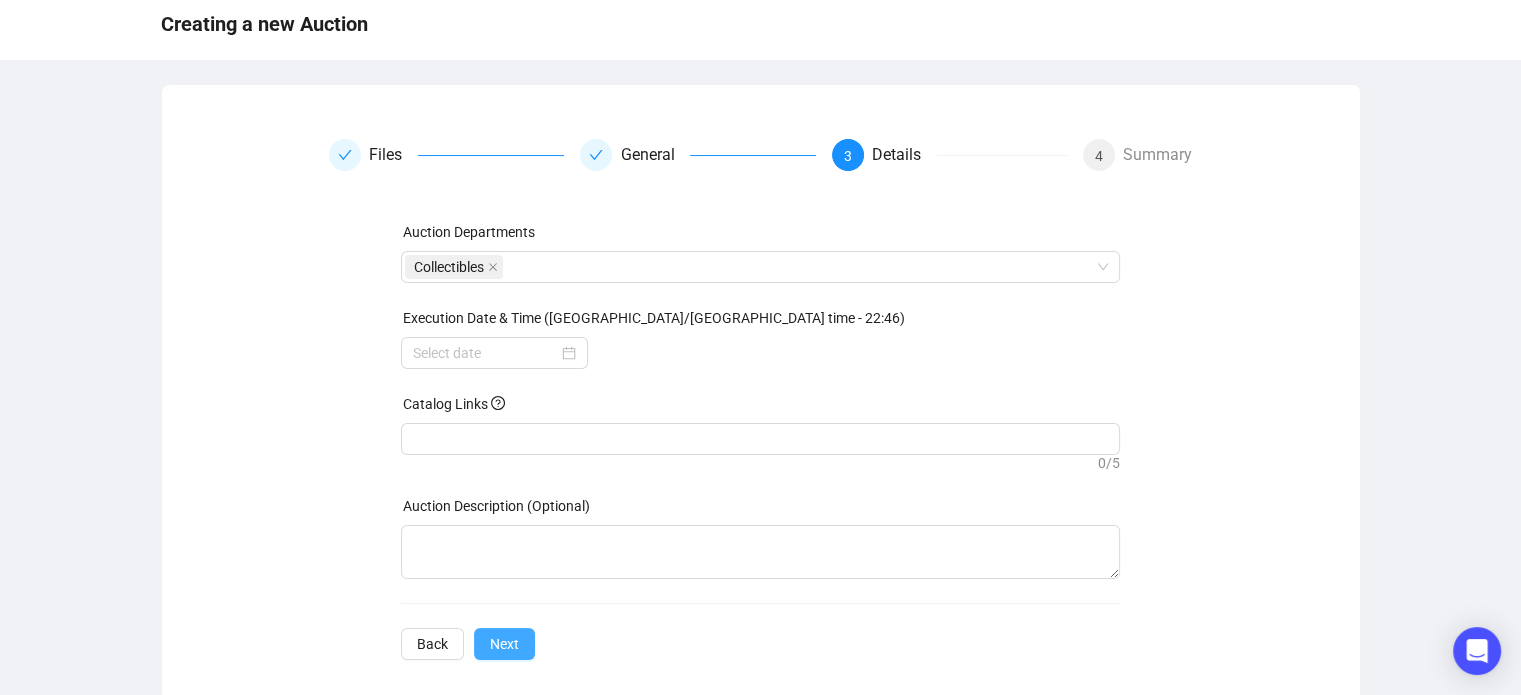 scroll, scrollTop: 132, scrollLeft: 0, axis: vertical 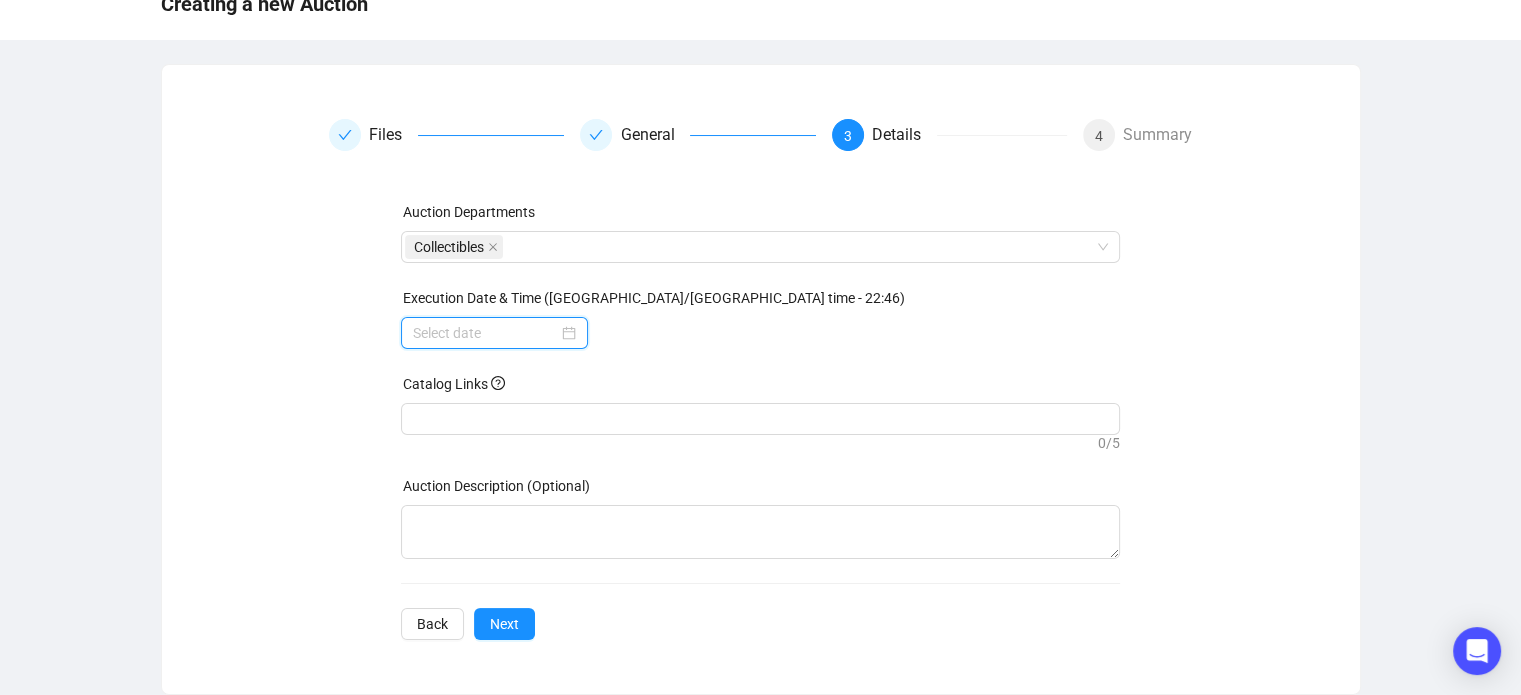click at bounding box center [485, 333] 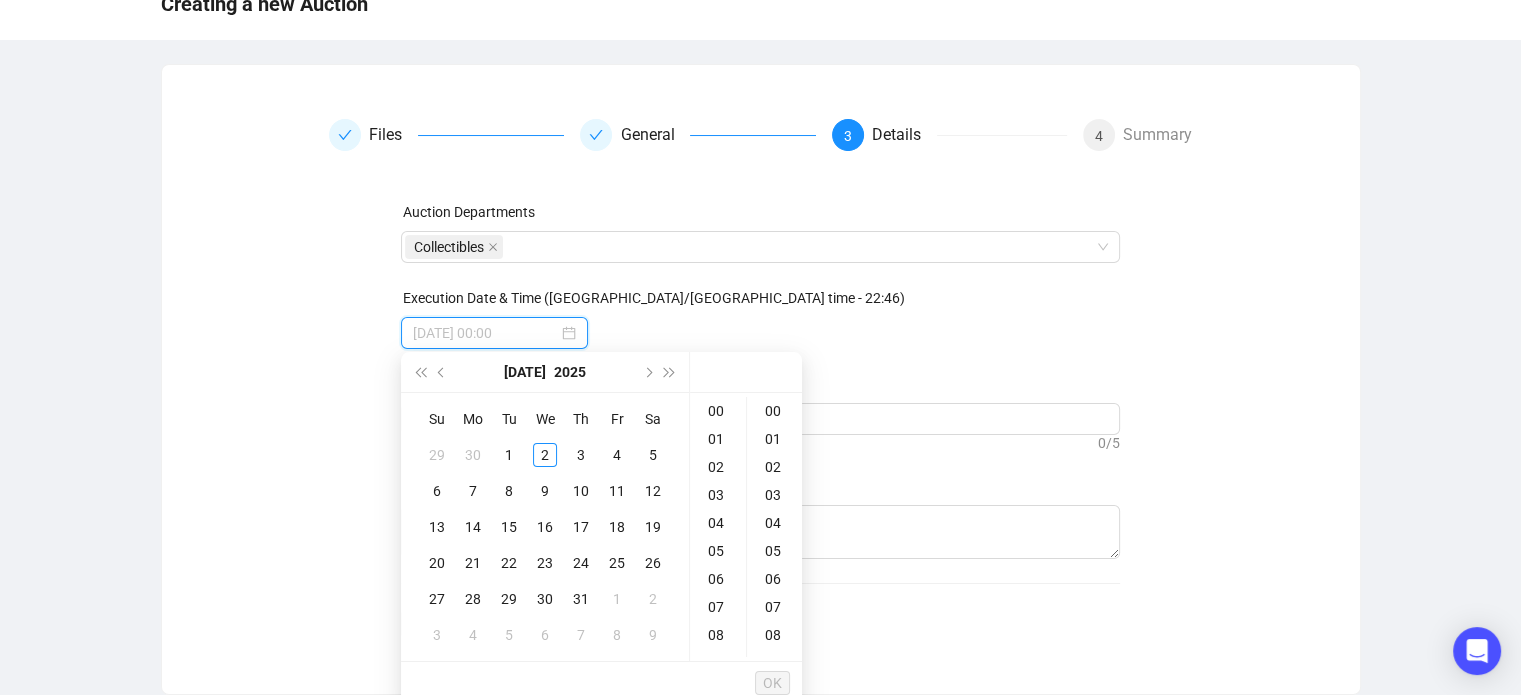 type on "[DATE] 00:00" 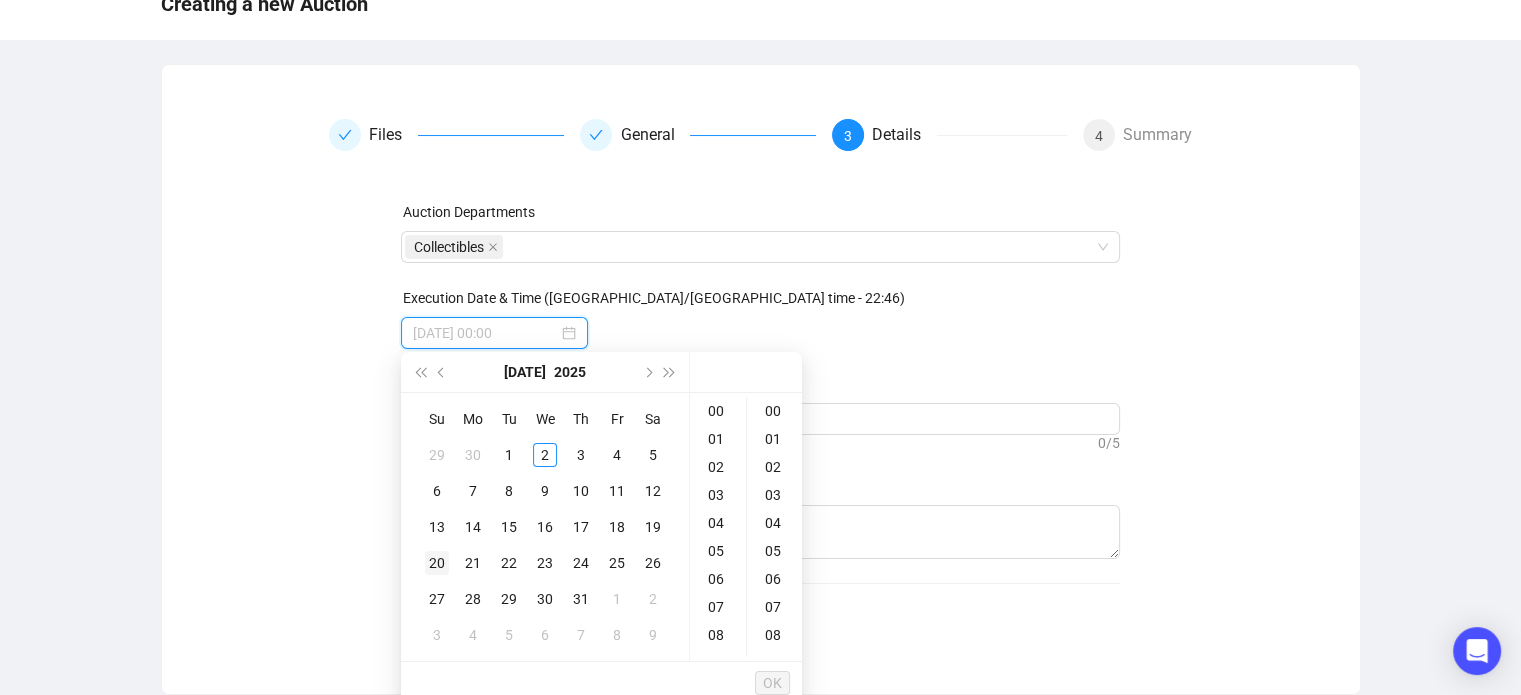 type on "[DATE] 00:00" 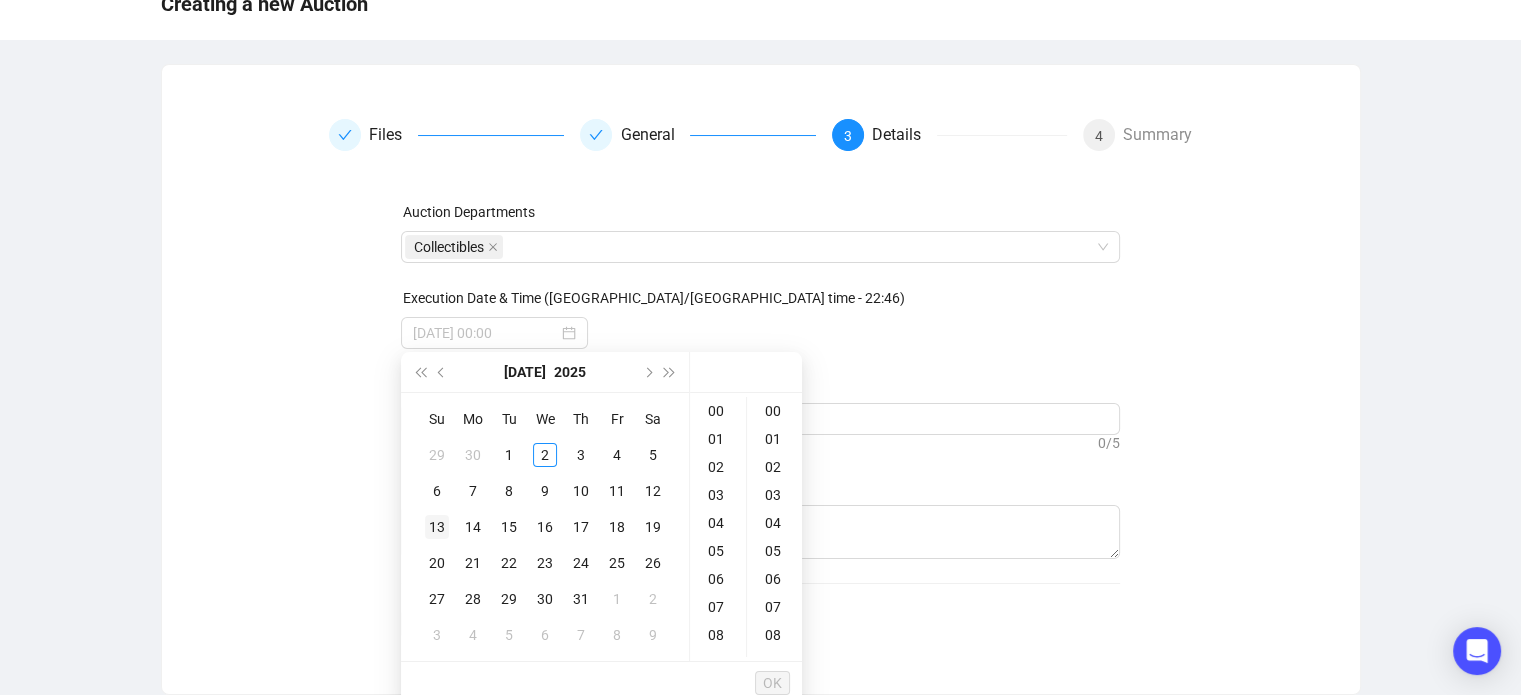click on "13" at bounding box center [437, 527] 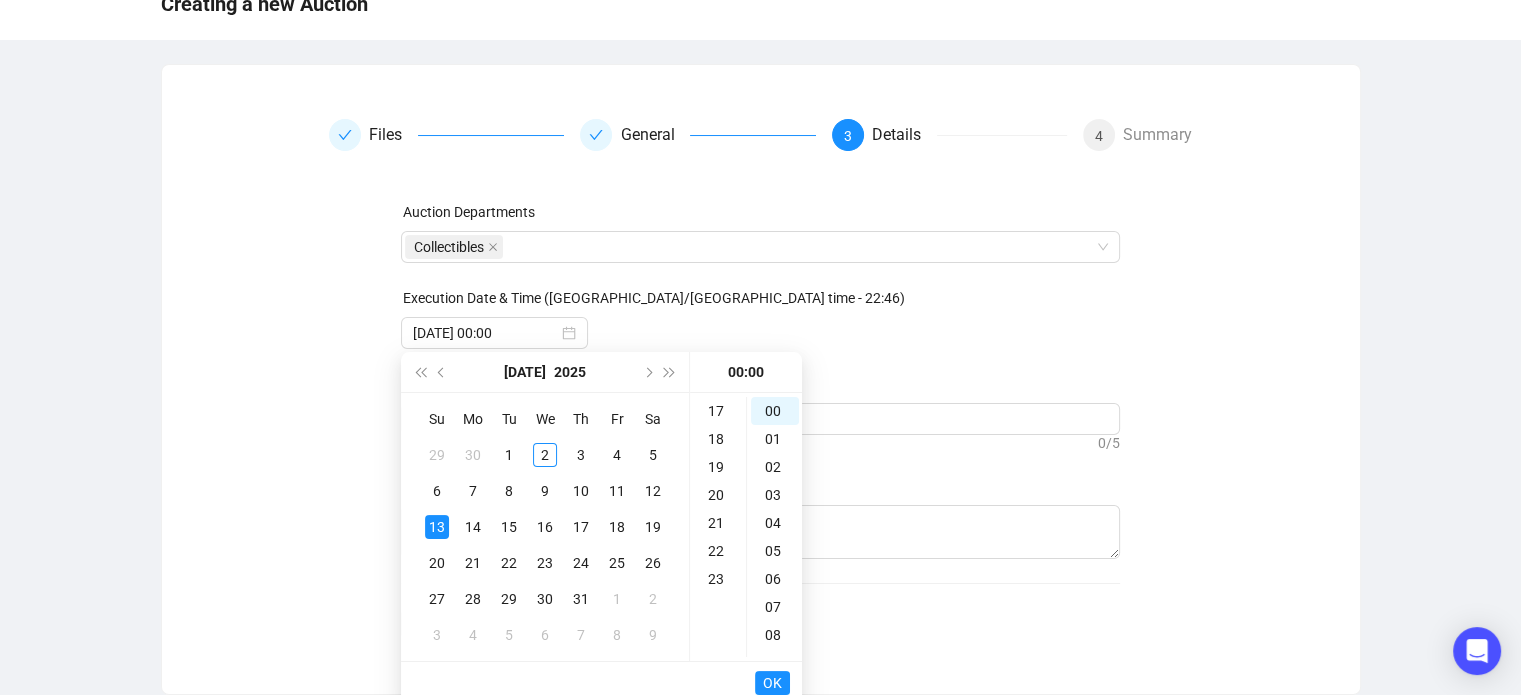 scroll, scrollTop: 468, scrollLeft: 0, axis: vertical 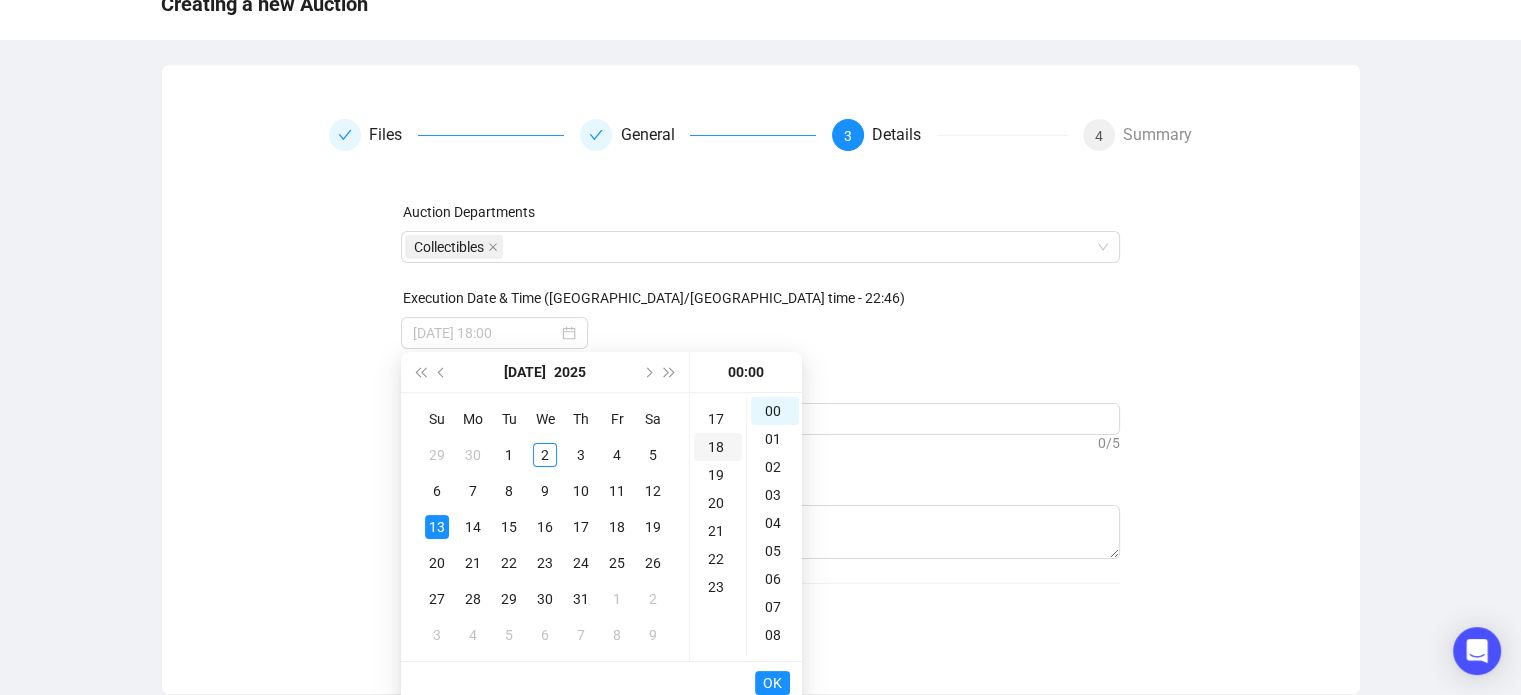 click on "18" at bounding box center (718, 447) 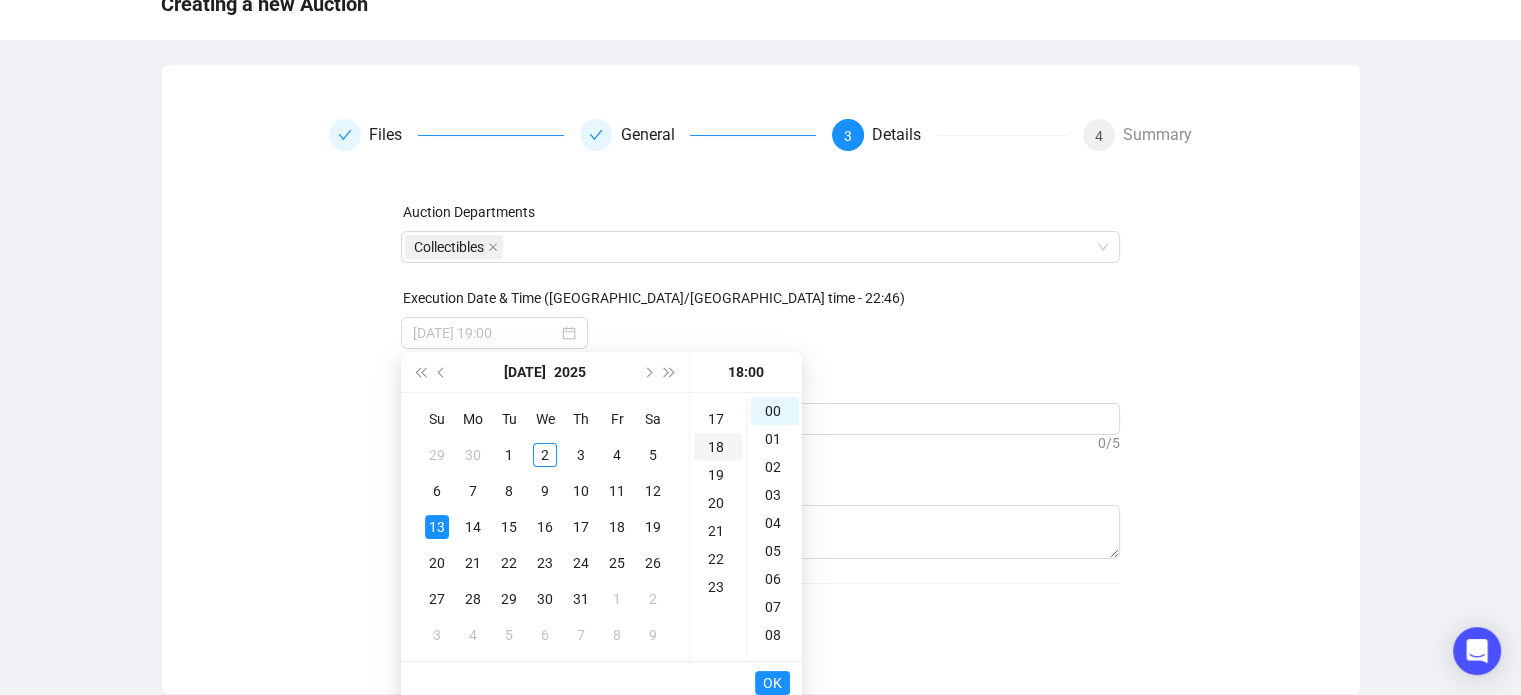 scroll, scrollTop: 504, scrollLeft: 0, axis: vertical 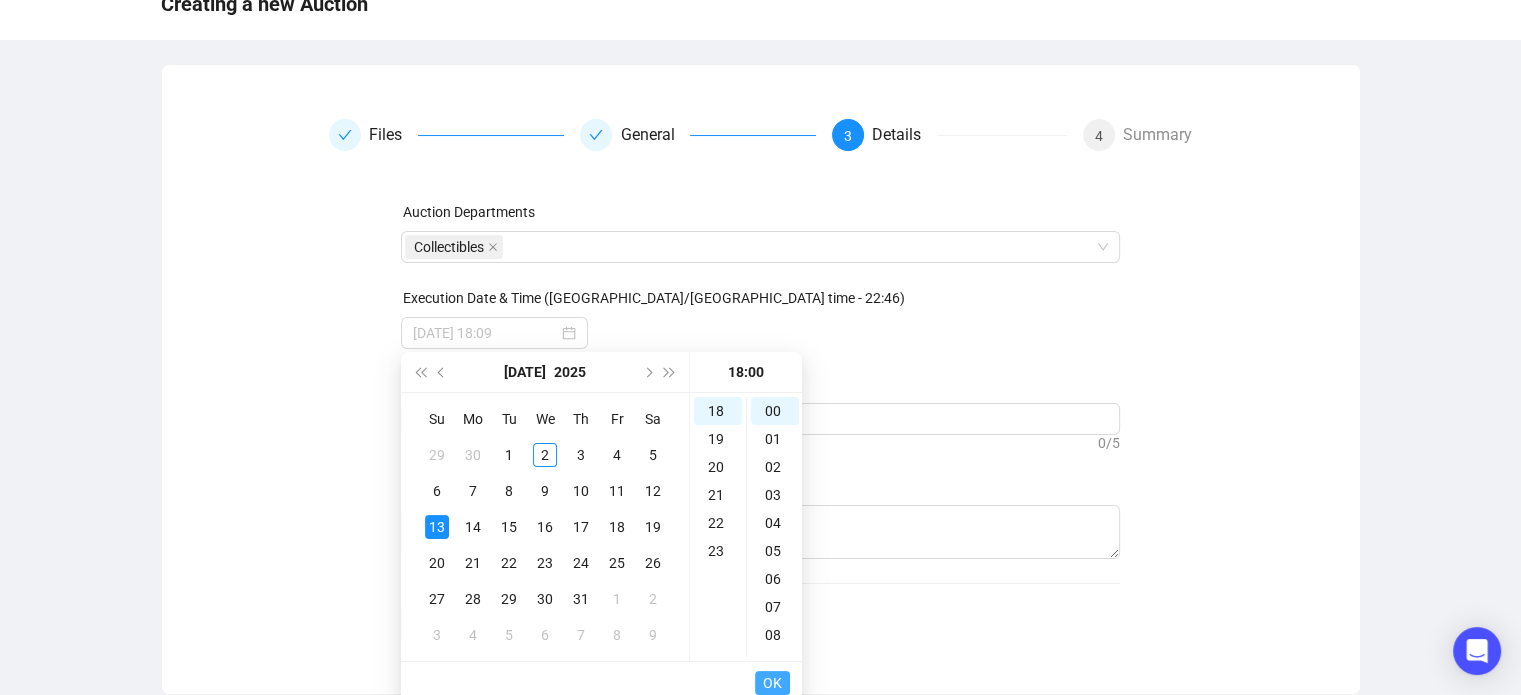 type on "[DATE] 18:00" 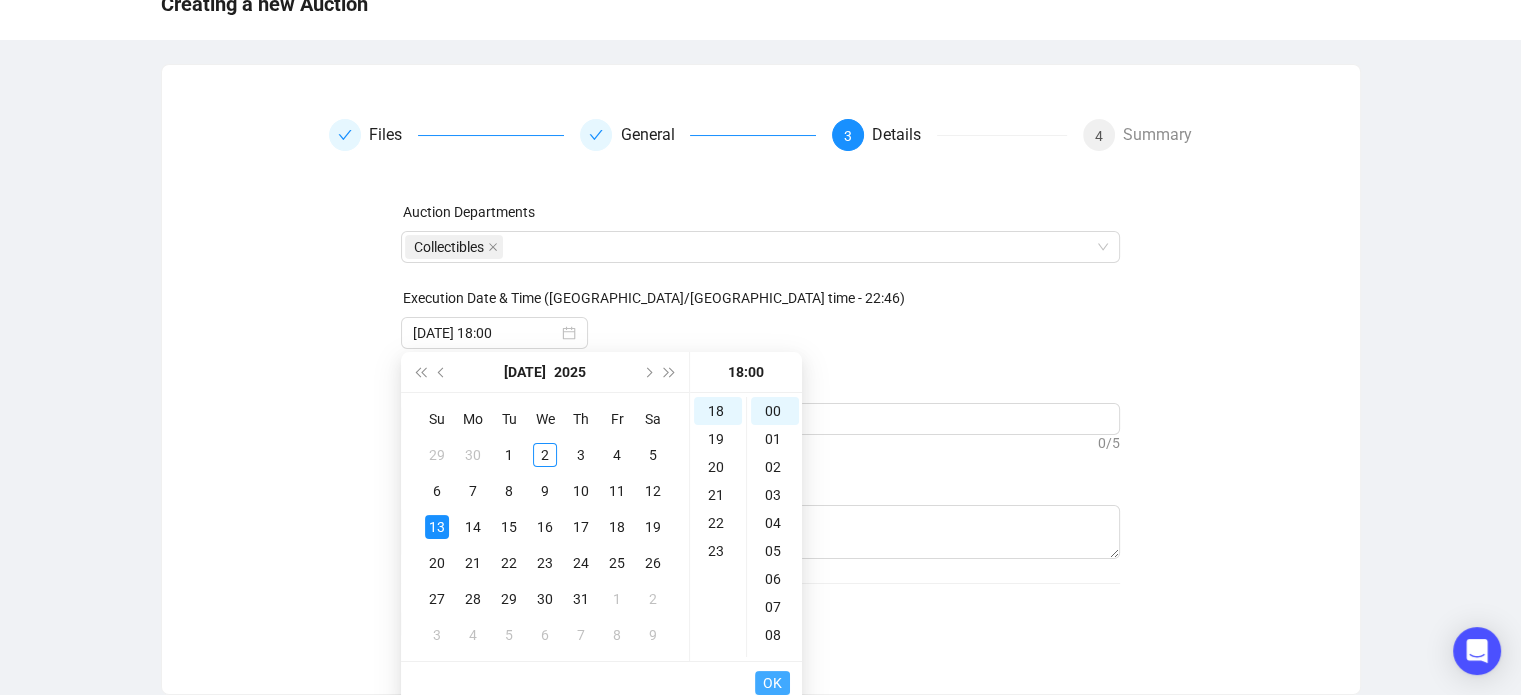 click on "OK" at bounding box center (772, 683) 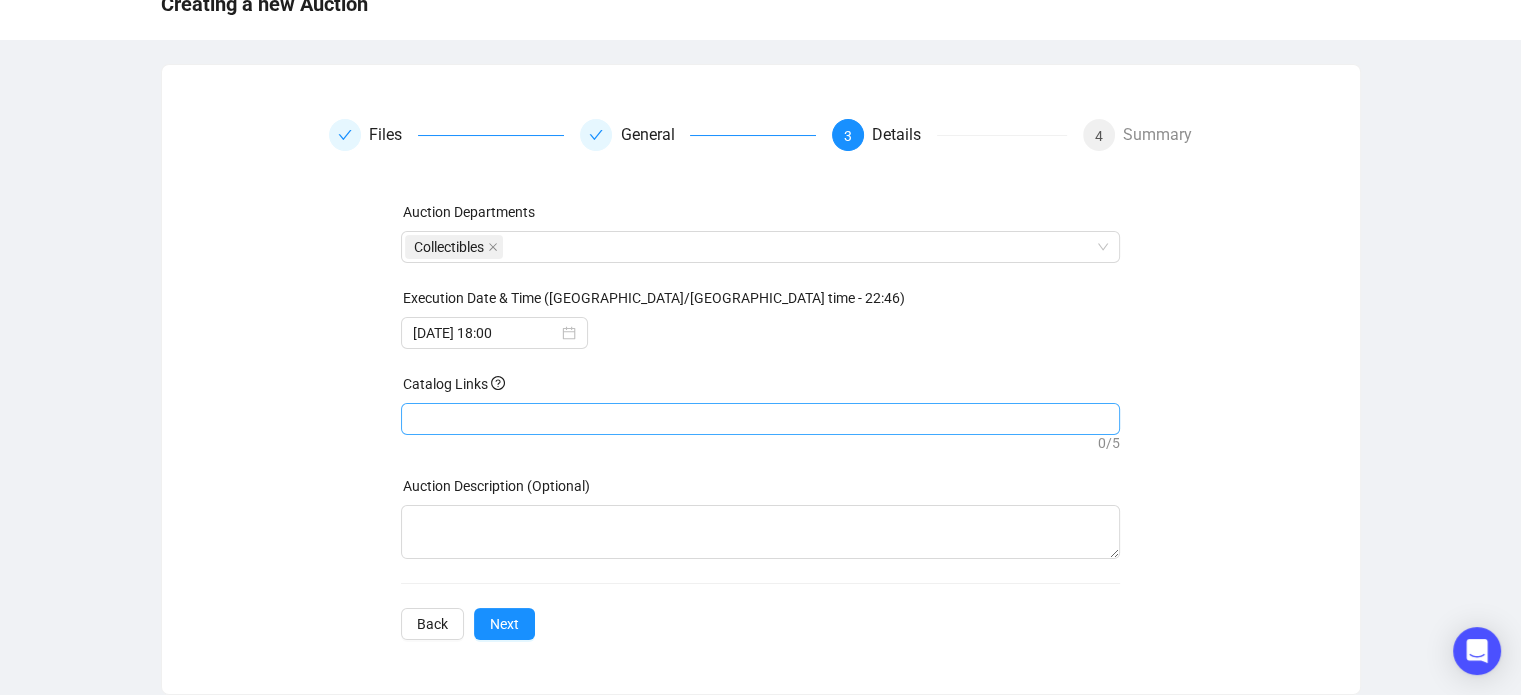 click at bounding box center [760, 419] 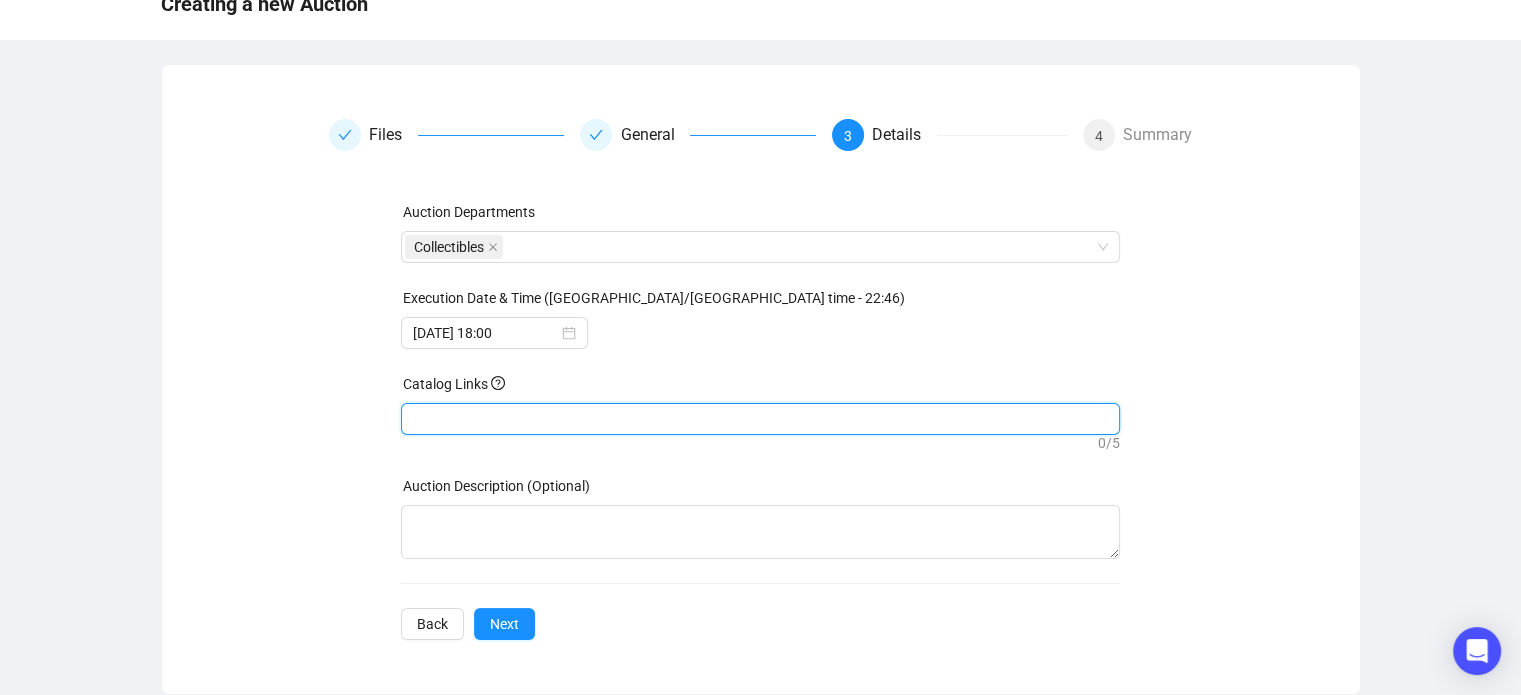 paste on "[URL][DOMAIN_NAME]" 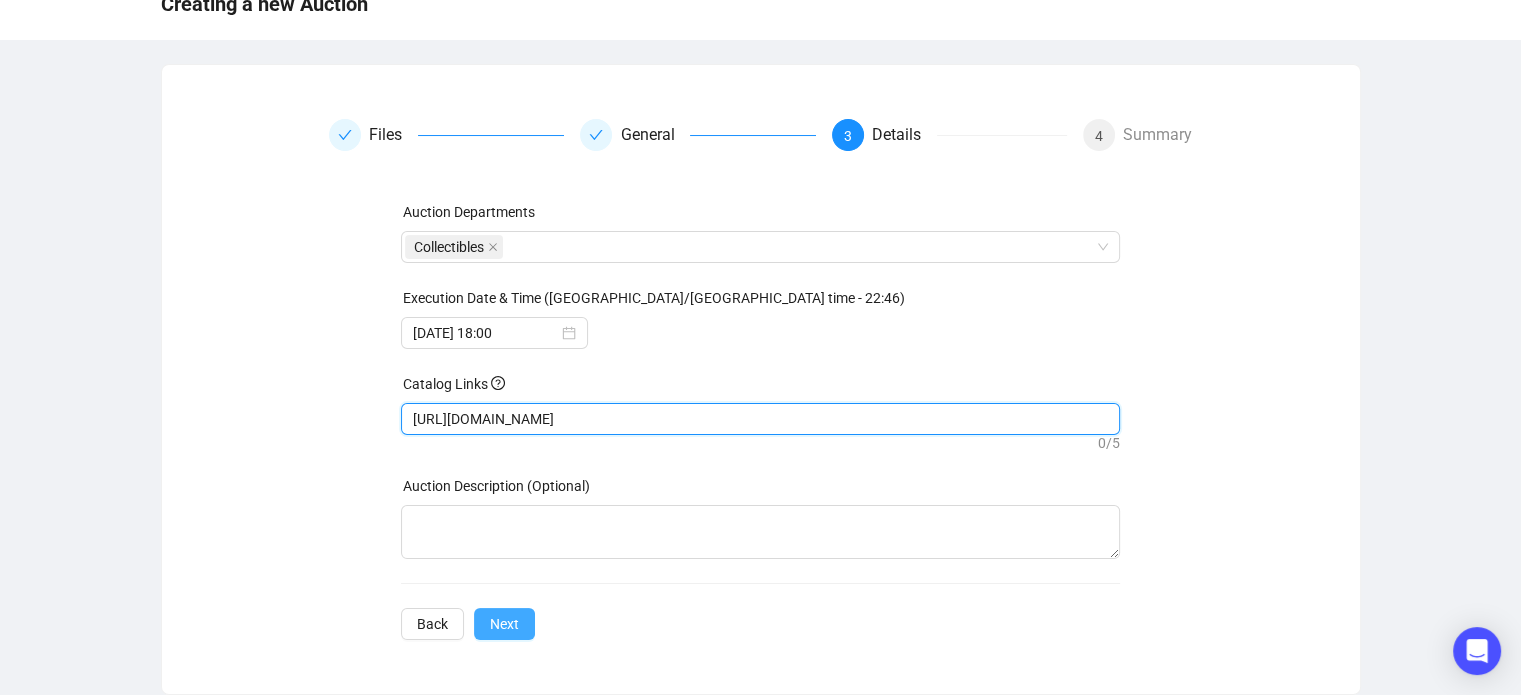 type on "[URL][DOMAIN_NAME]" 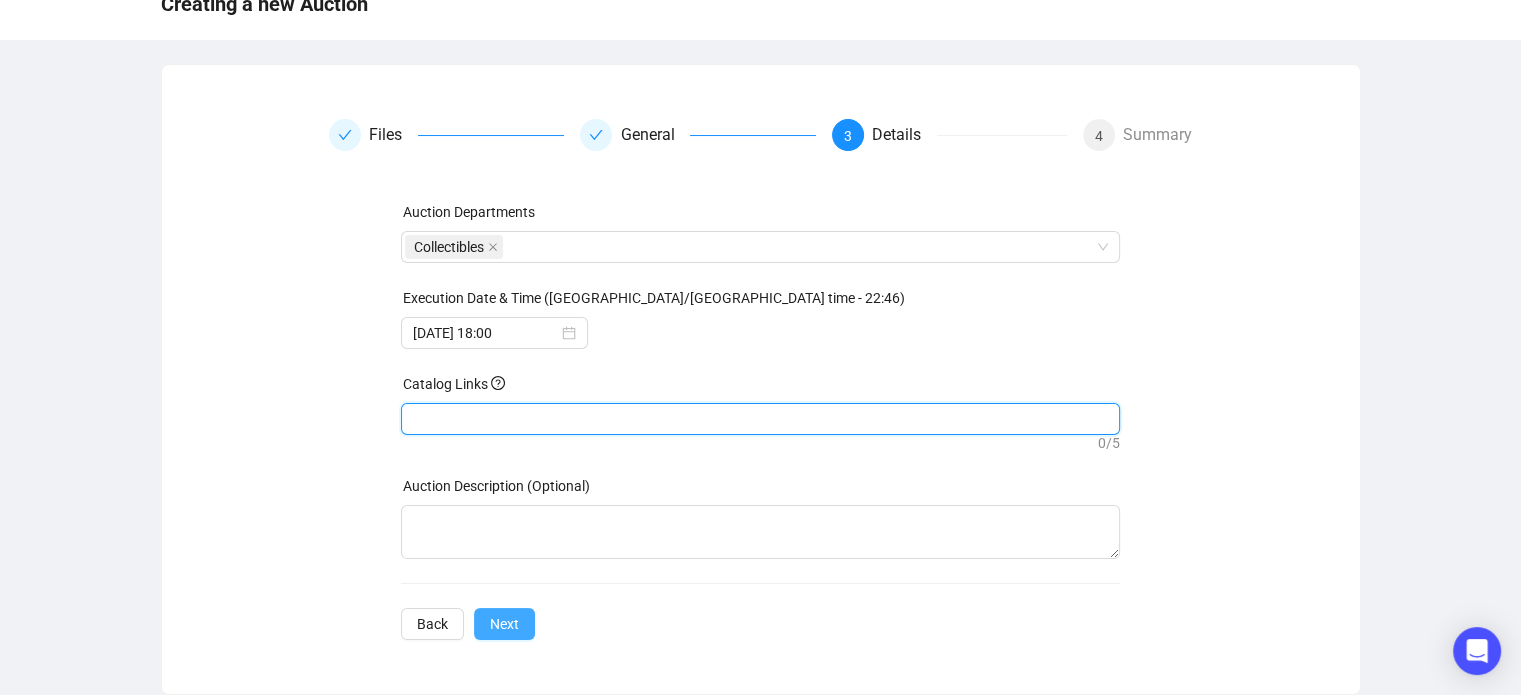 click on "Next" at bounding box center (504, 624) 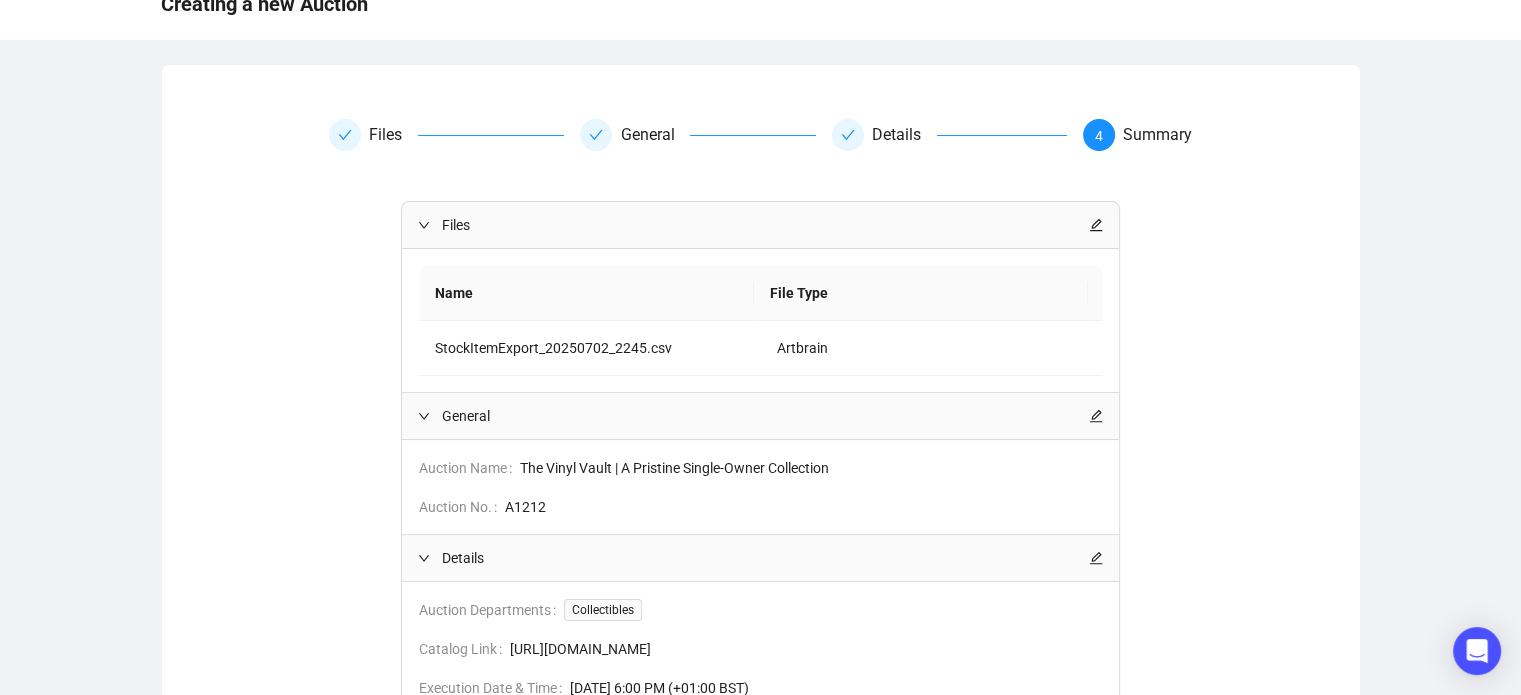 scroll, scrollTop: 312, scrollLeft: 0, axis: vertical 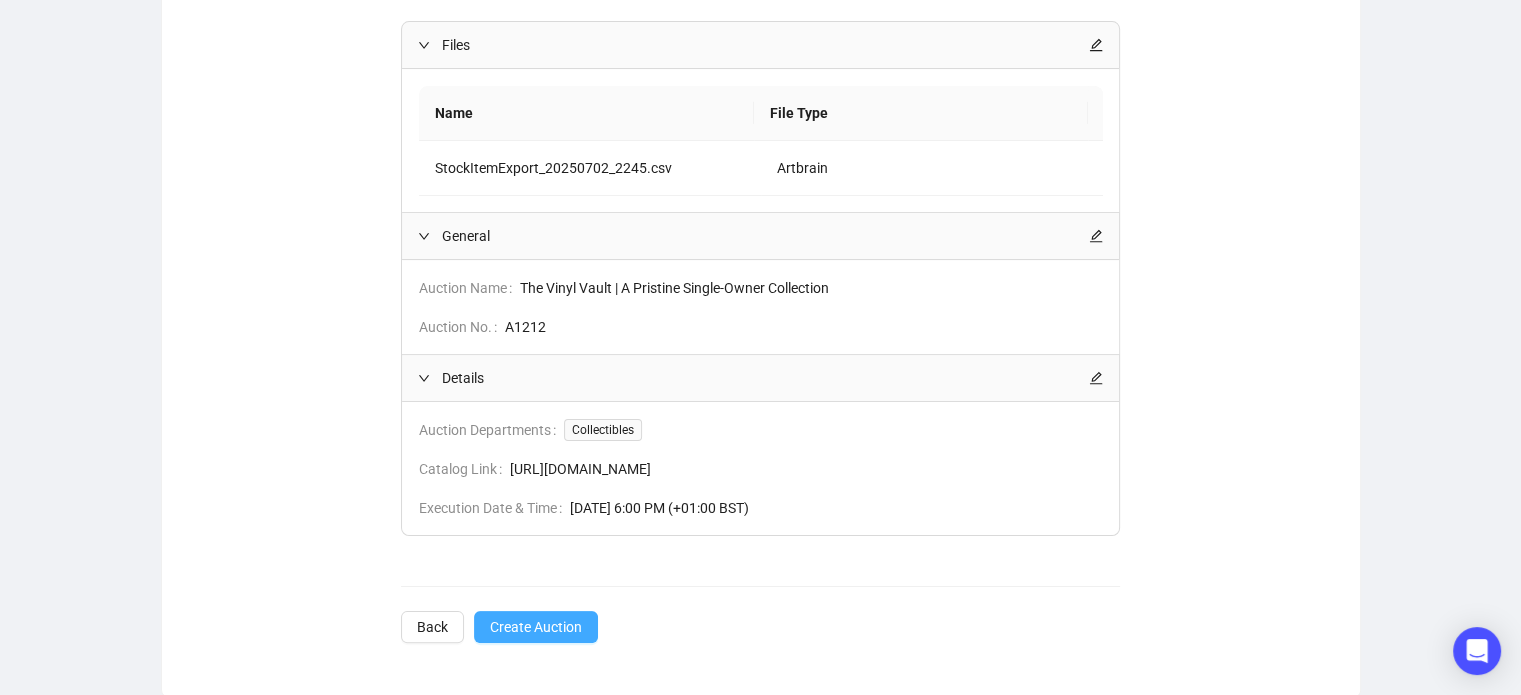click on "Create Auction" at bounding box center (536, 627) 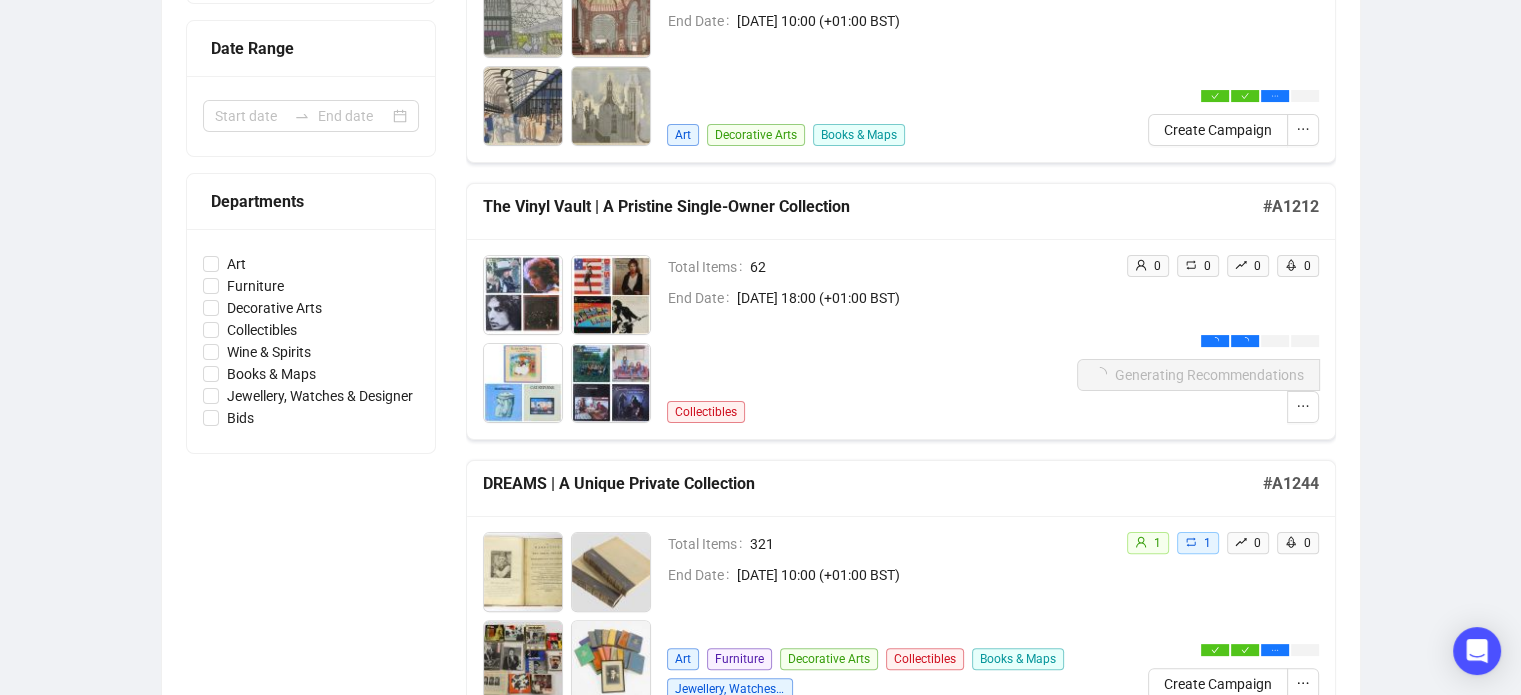 scroll, scrollTop: 428, scrollLeft: 0, axis: vertical 